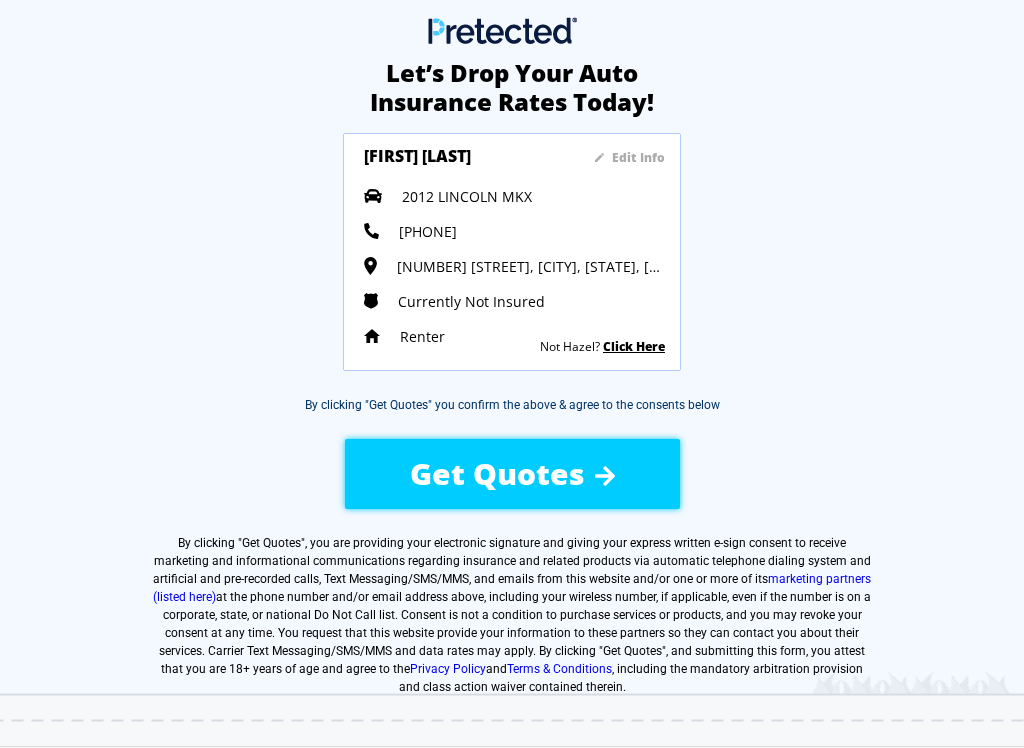 scroll, scrollTop: 0, scrollLeft: 0, axis: both 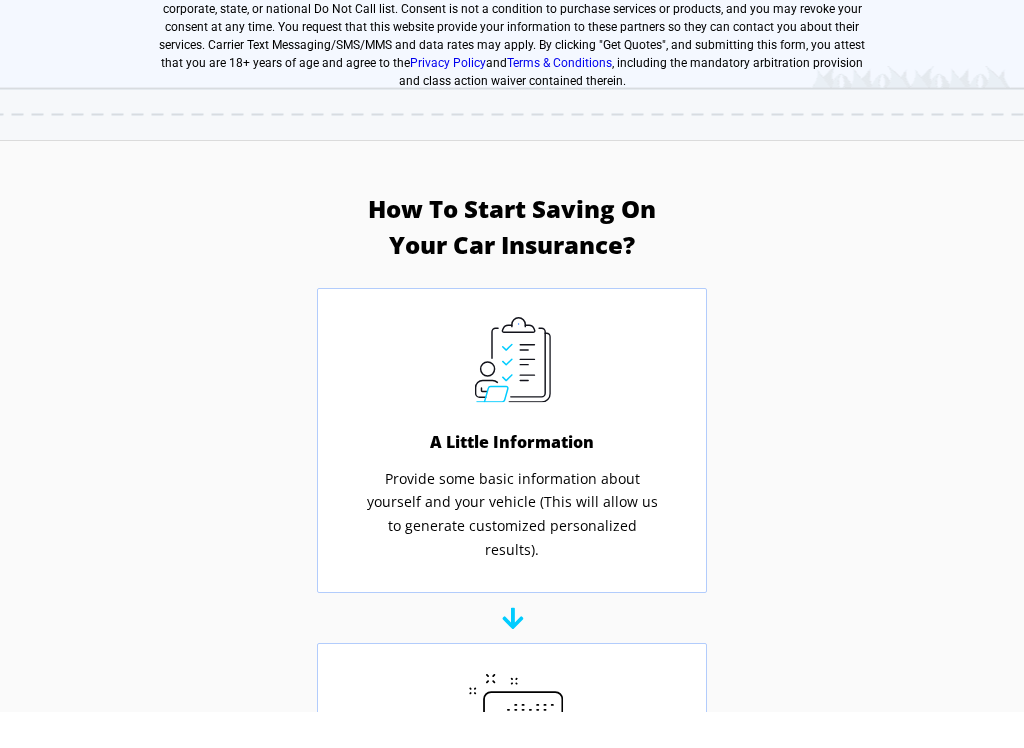 click at bounding box center [512, 653] 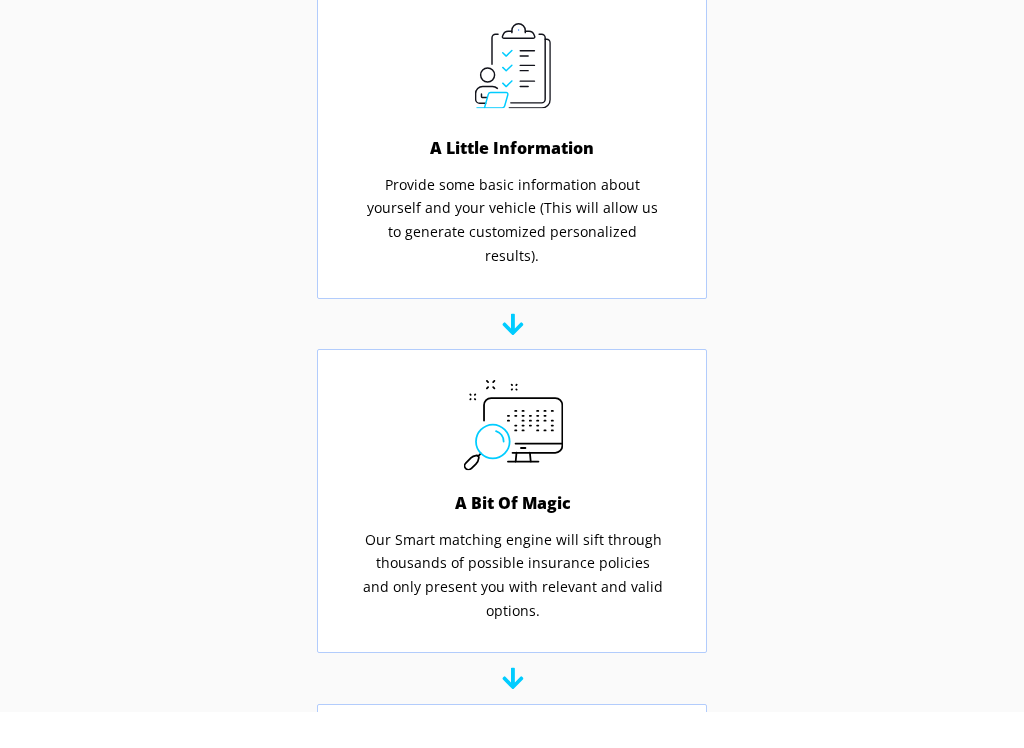 scroll, scrollTop: 874, scrollLeft: 0, axis: vertical 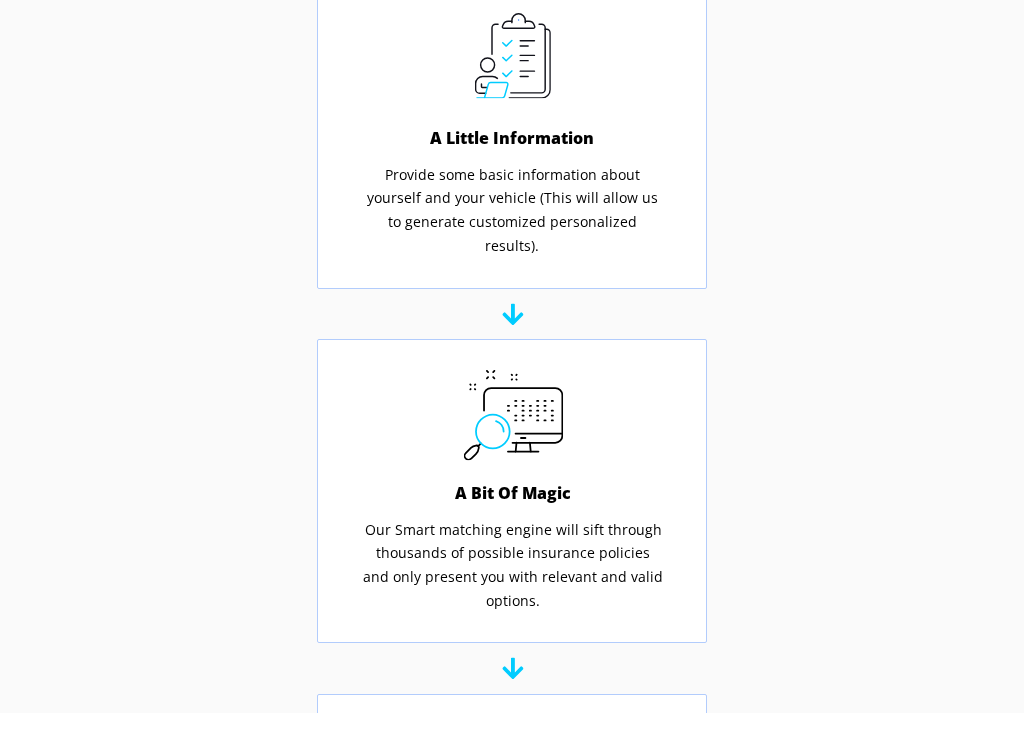 click at bounding box center [512, 704] 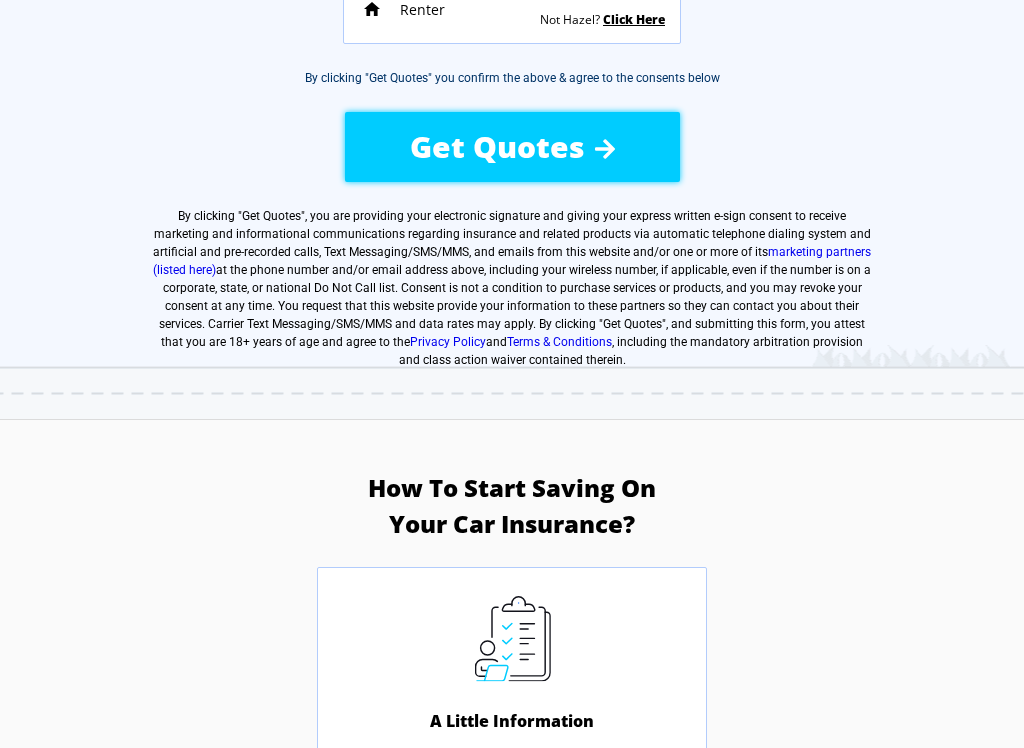 scroll, scrollTop: 0, scrollLeft: 0, axis: both 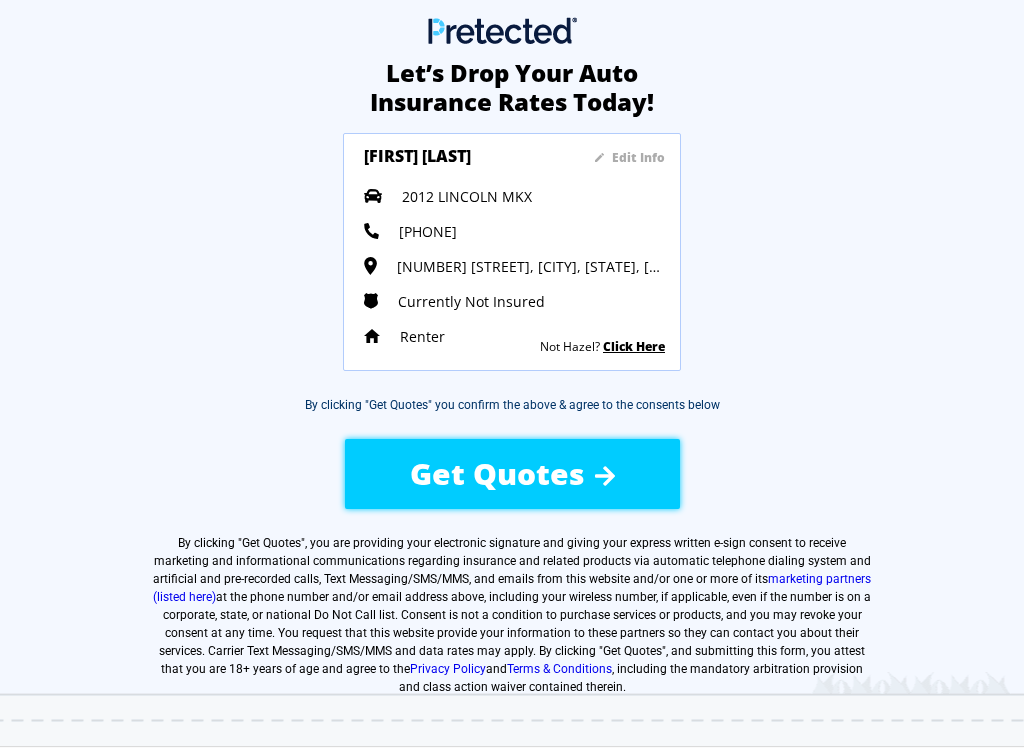 click on "Currently Not Insured" at bounding box center [471, 301] 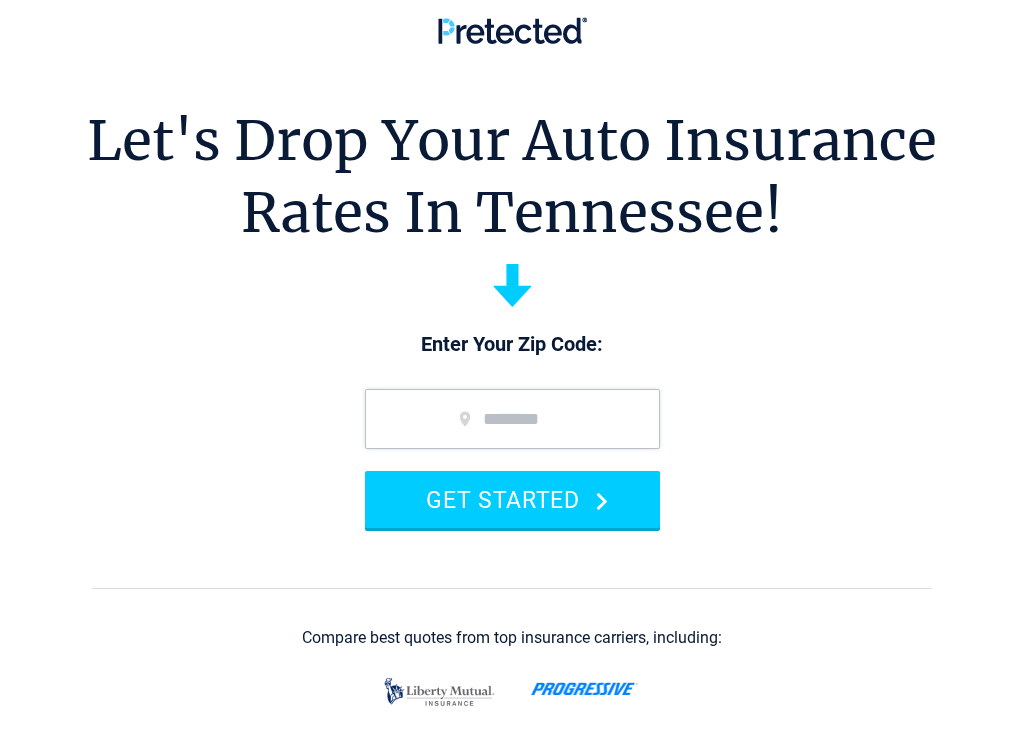 scroll, scrollTop: 0, scrollLeft: 0, axis: both 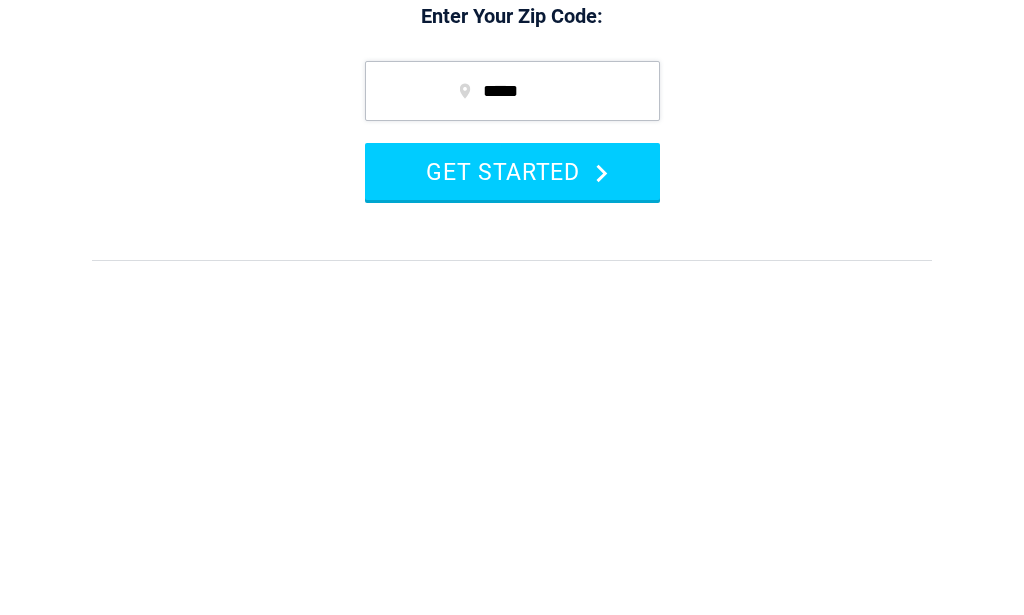 type on "*****" 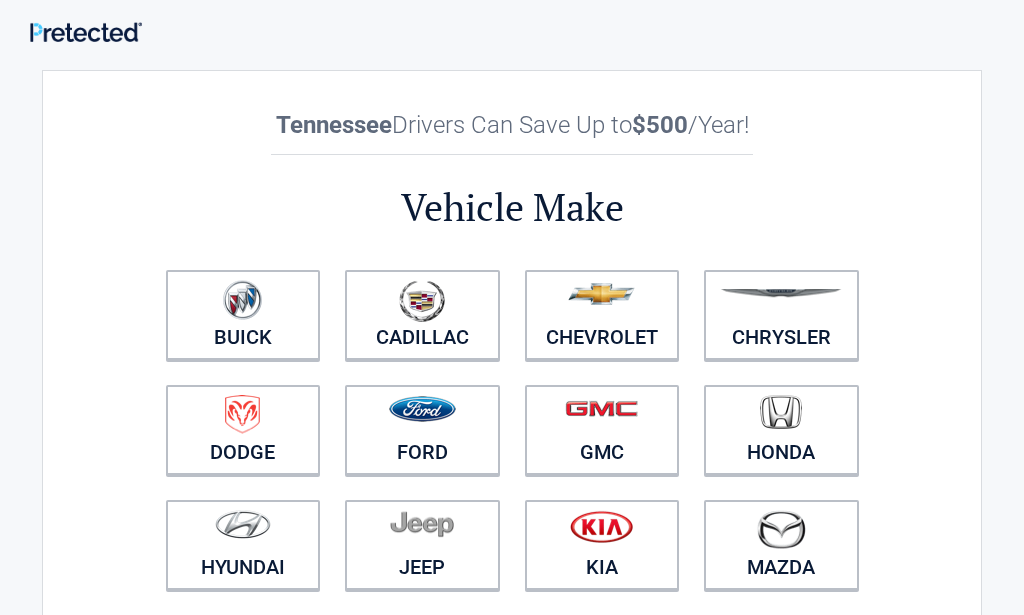 scroll, scrollTop: 0, scrollLeft: 0, axis: both 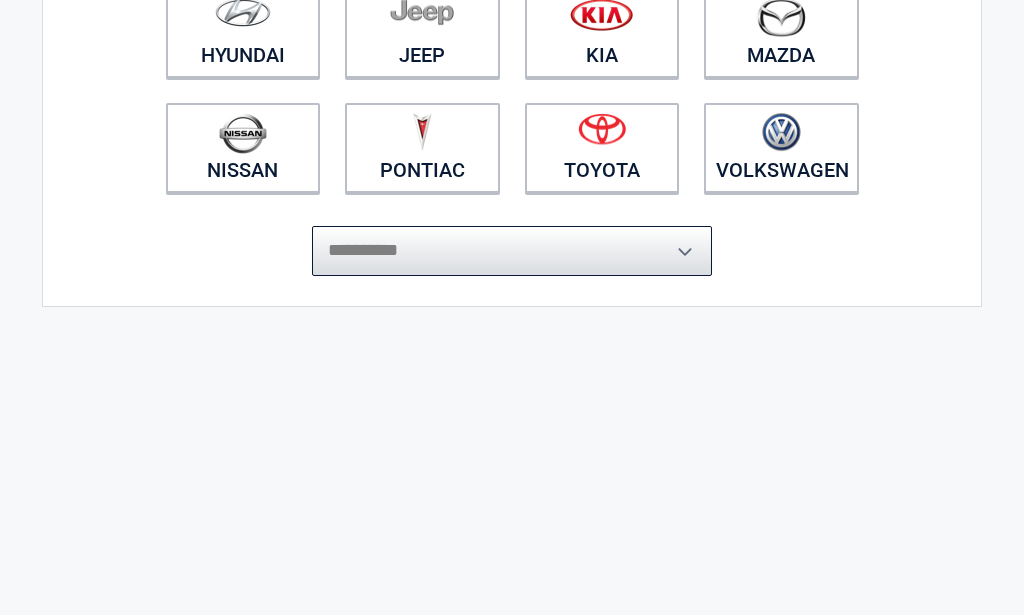 click on "**********" at bounding box center (512, 251) 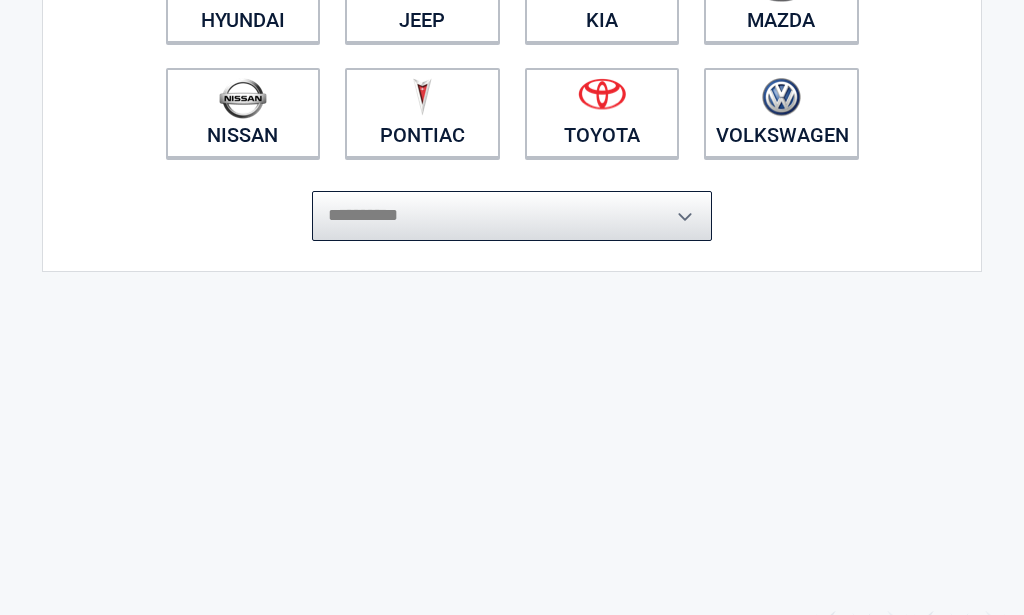 scroll, scrollTop: 557, scrollLeft: 0, axis: vertical 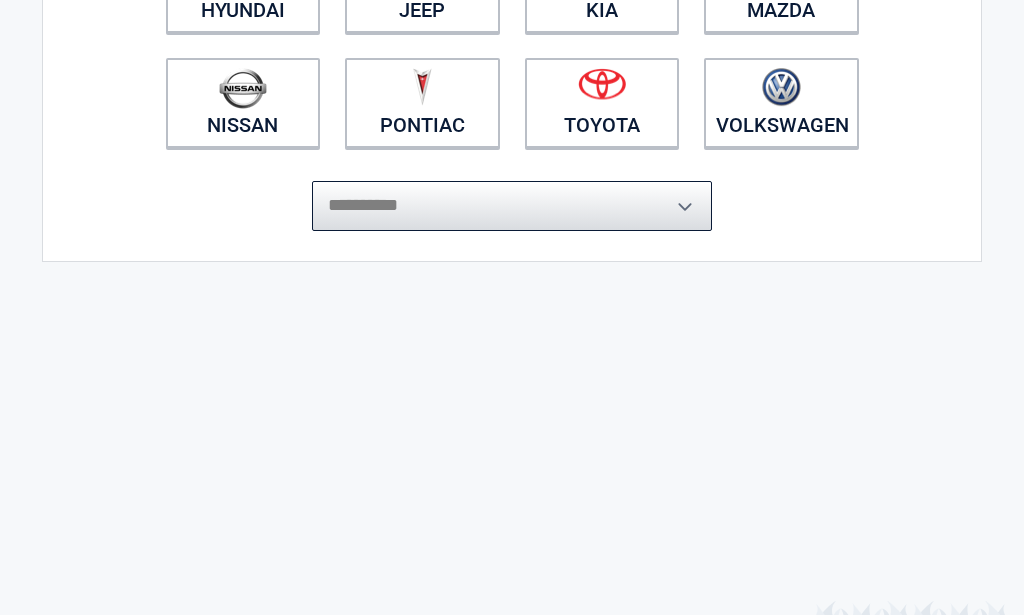 click on "**********" at bounding box center [512, 206] 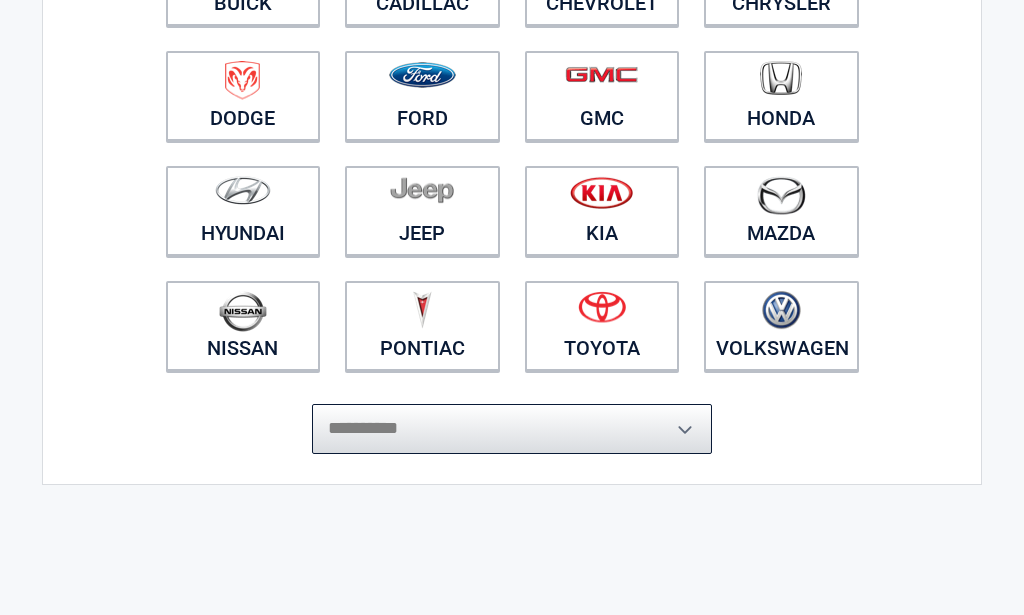 scroll, scrollTop: 327, scrollLeft: 0, axis: vertical 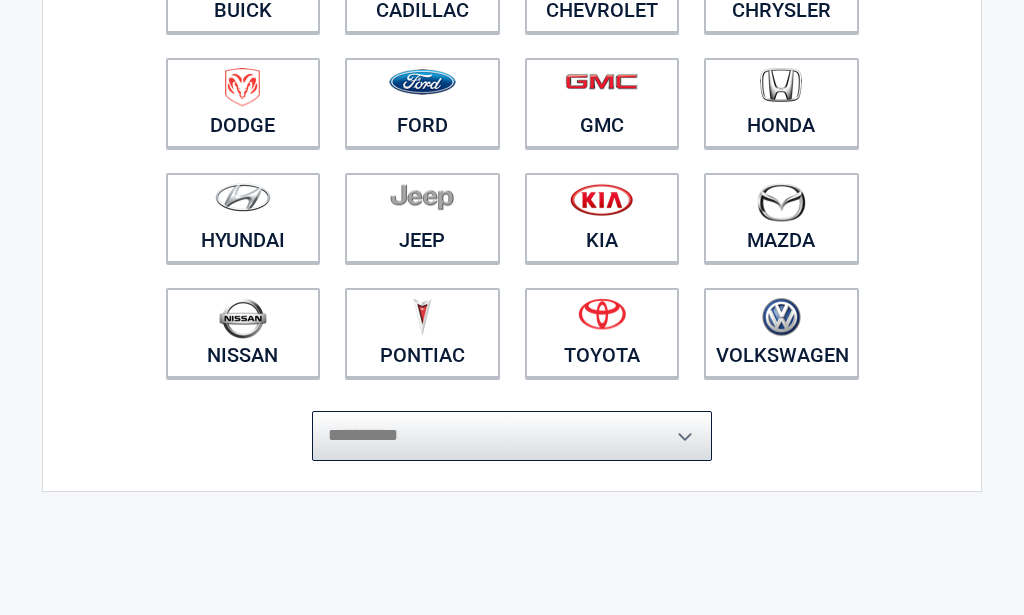 click on "**********" at bounding box center [512, 436] 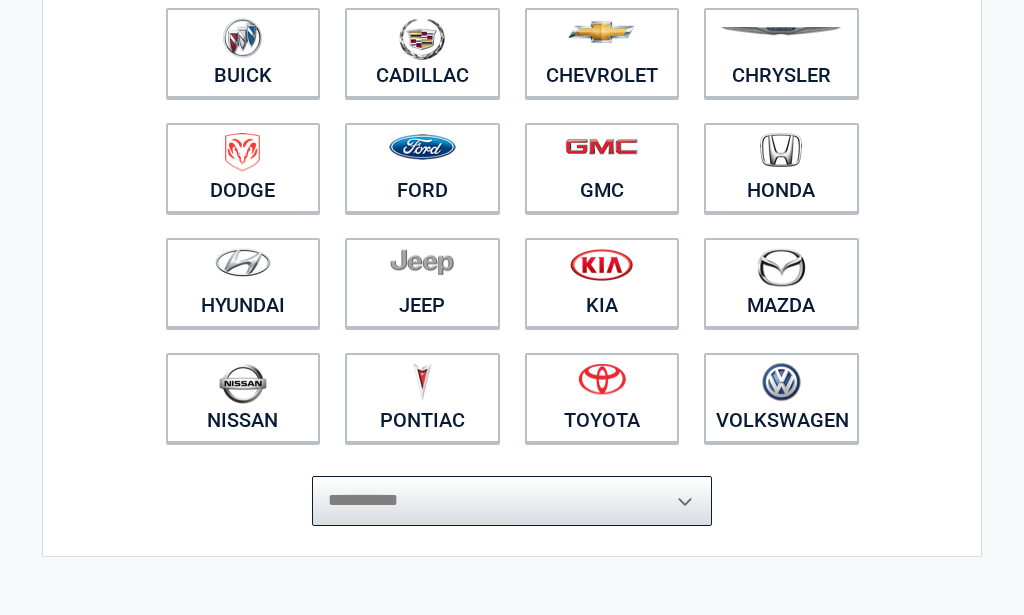 scroll, scrollTop: 260, scrollLeft: 0, axis: vertical 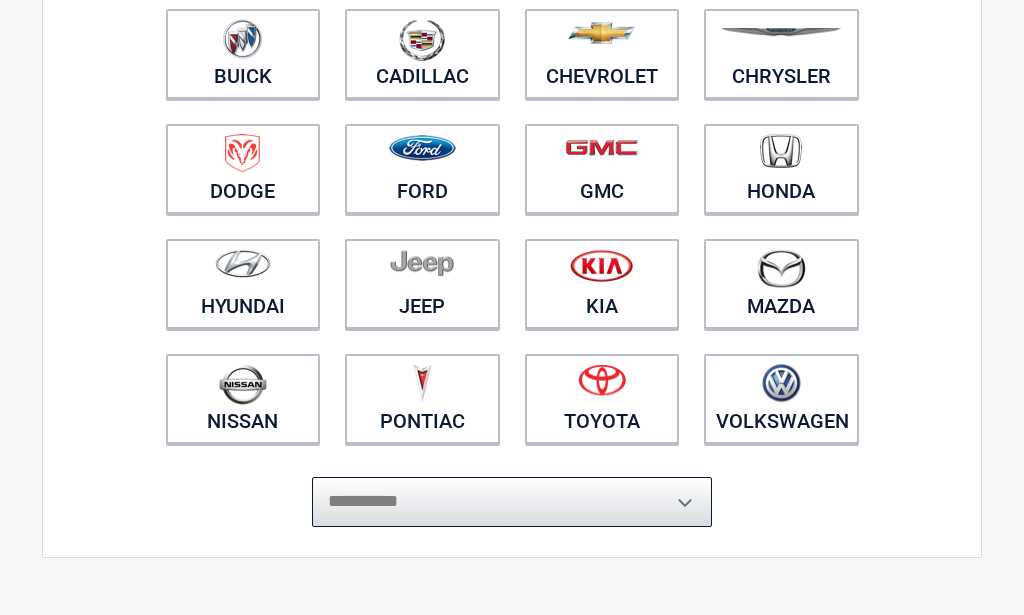 click on "**********" at bounding box center (512, 503) 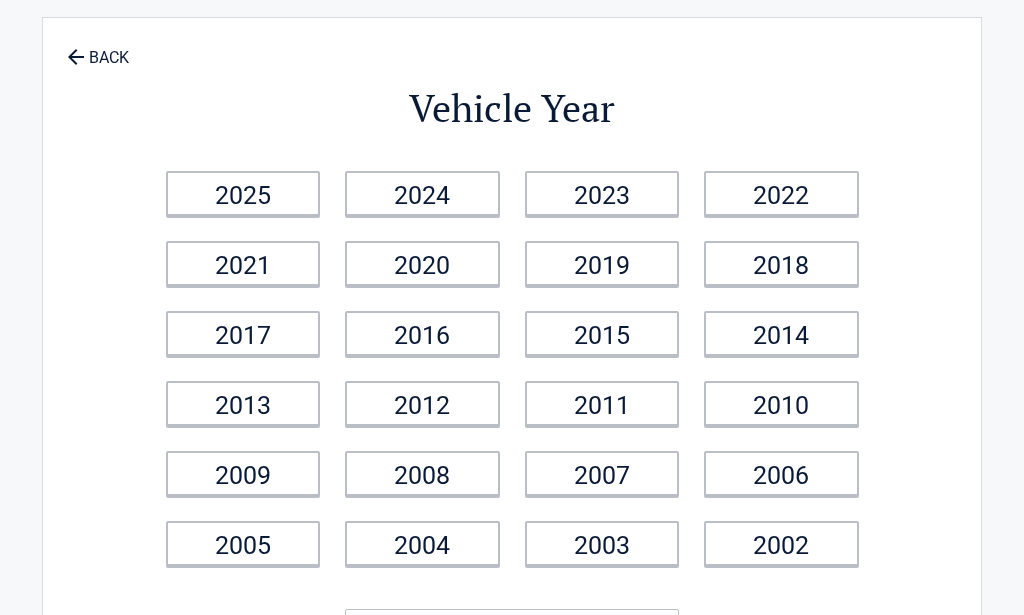 scroll, scrollTop: 0, scrollLeft: 0, axis: both 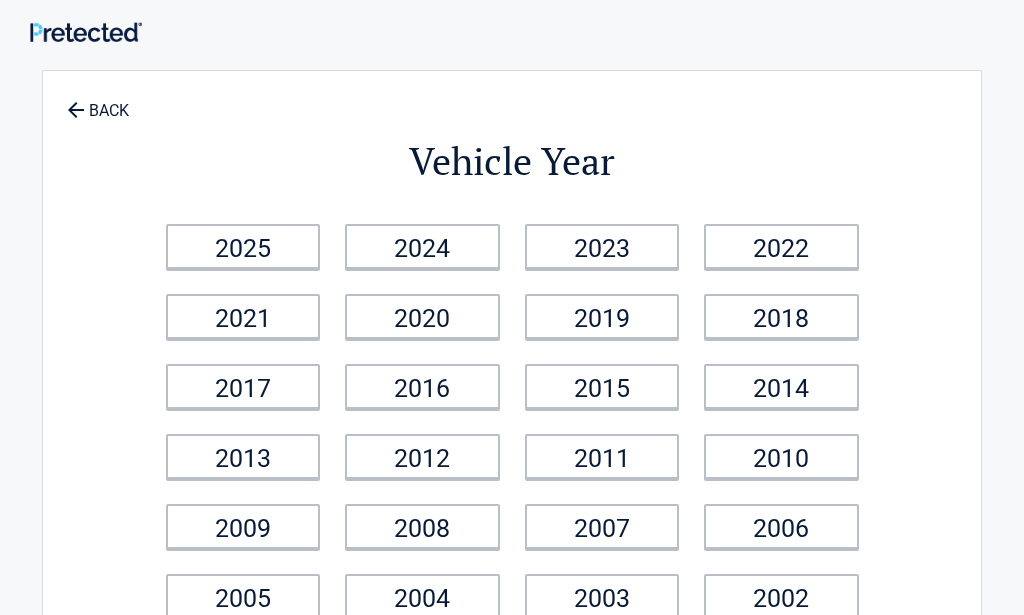 click on "2012" at bounding box center [422, 456] 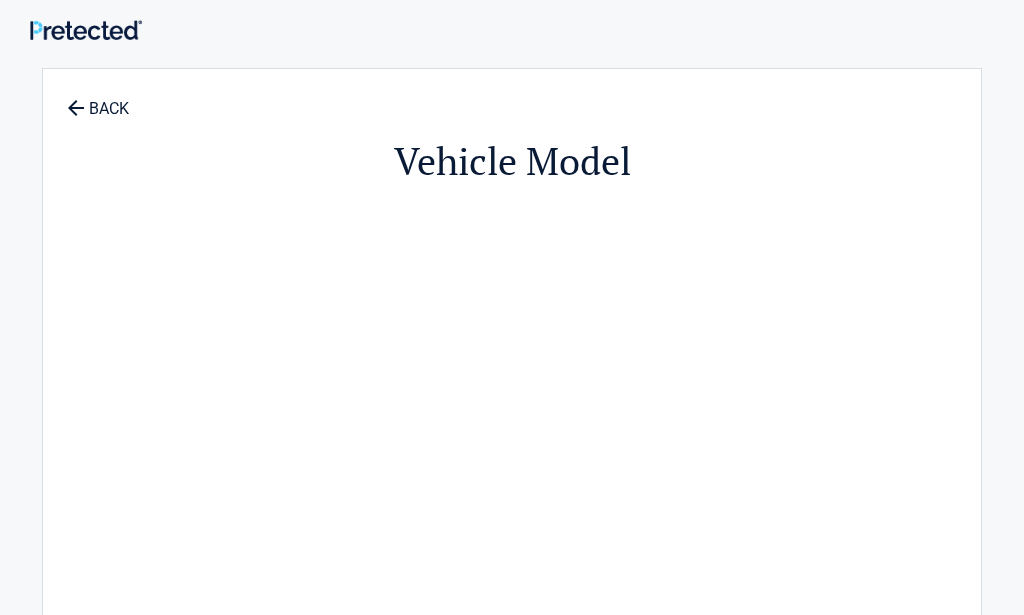 scroll, scrollTop: 23, scrollLeft: 0, axis: vertical 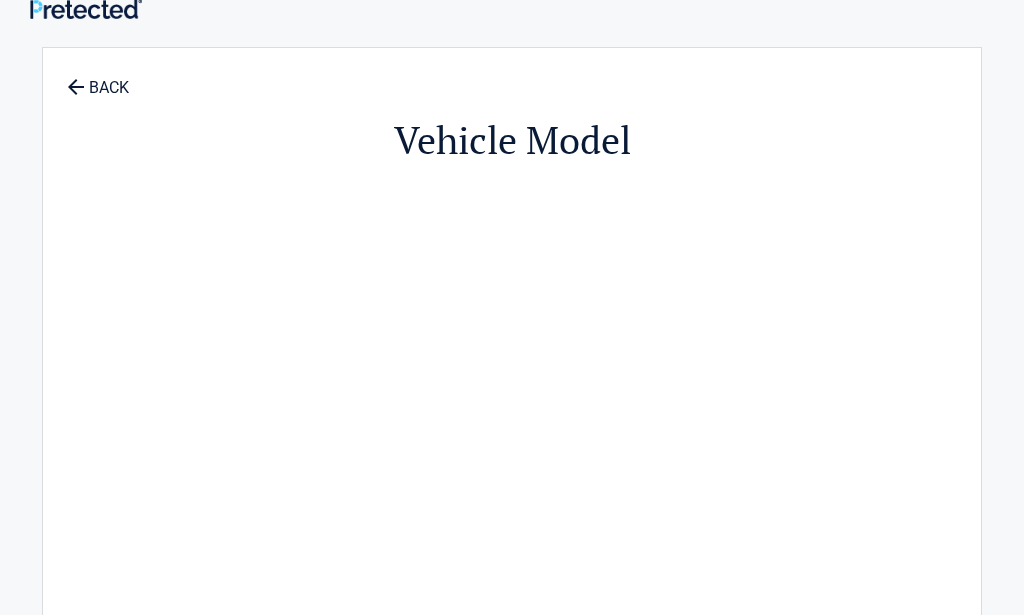 click on "Vehicle Model" at bounding box center (512, 140) 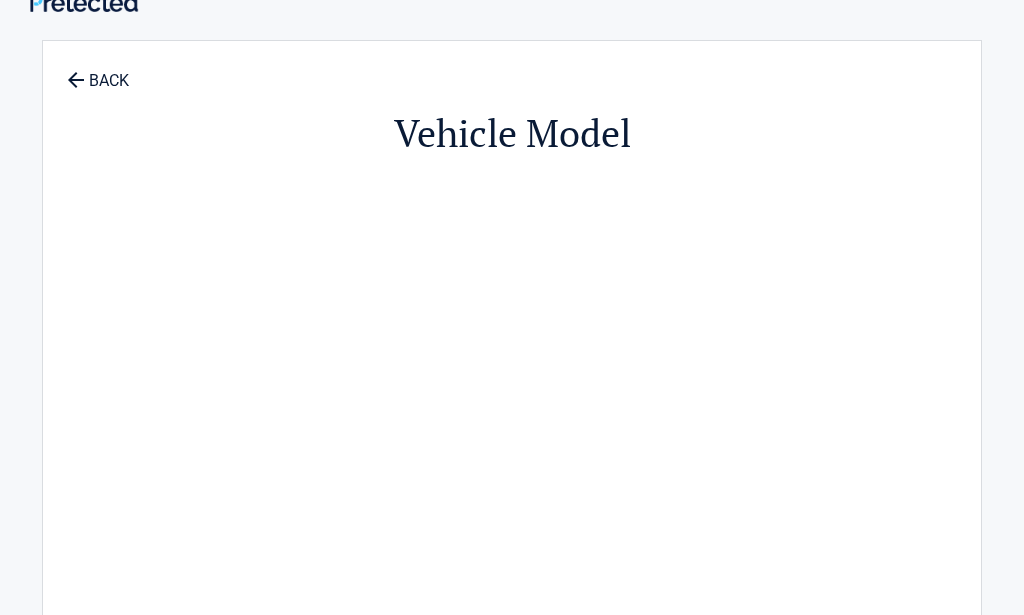 scroll, scrollTop: 0, scrollLeft: 0, axis: both 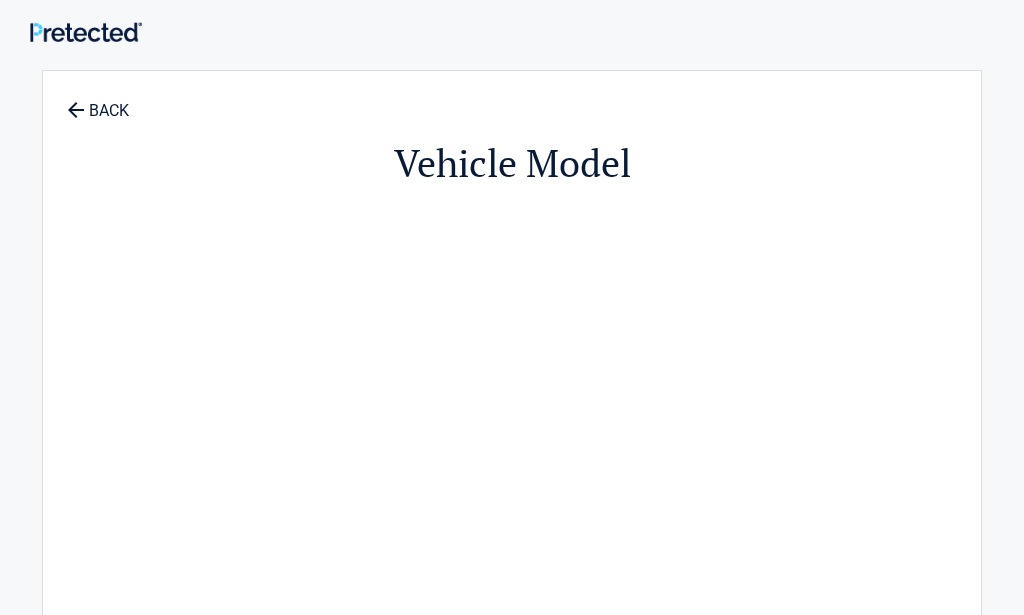 click on "BACK" at bounding box center (98, 101) 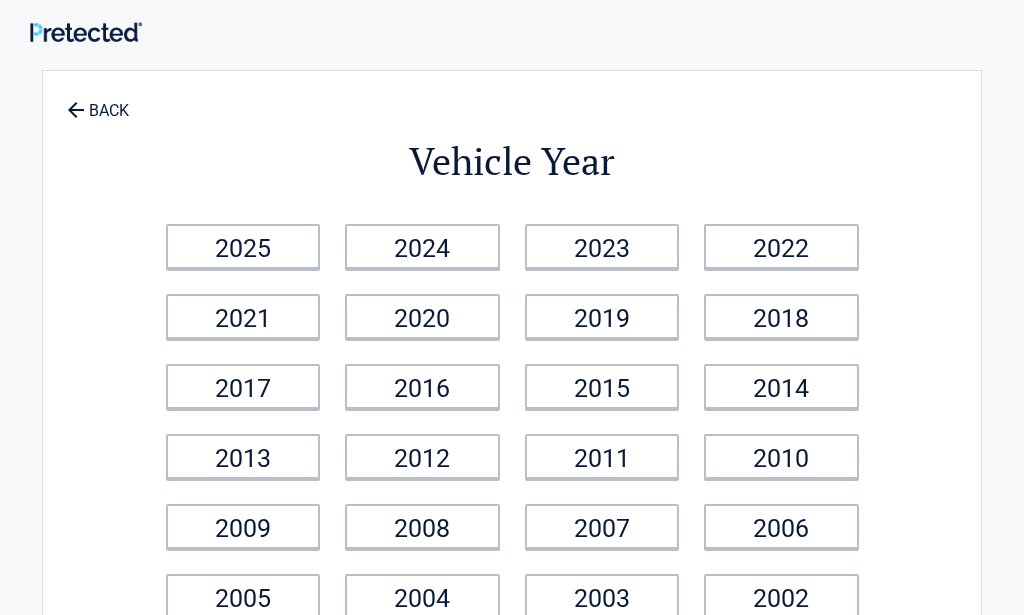 click on "2012" at bounding box center [422, 456] 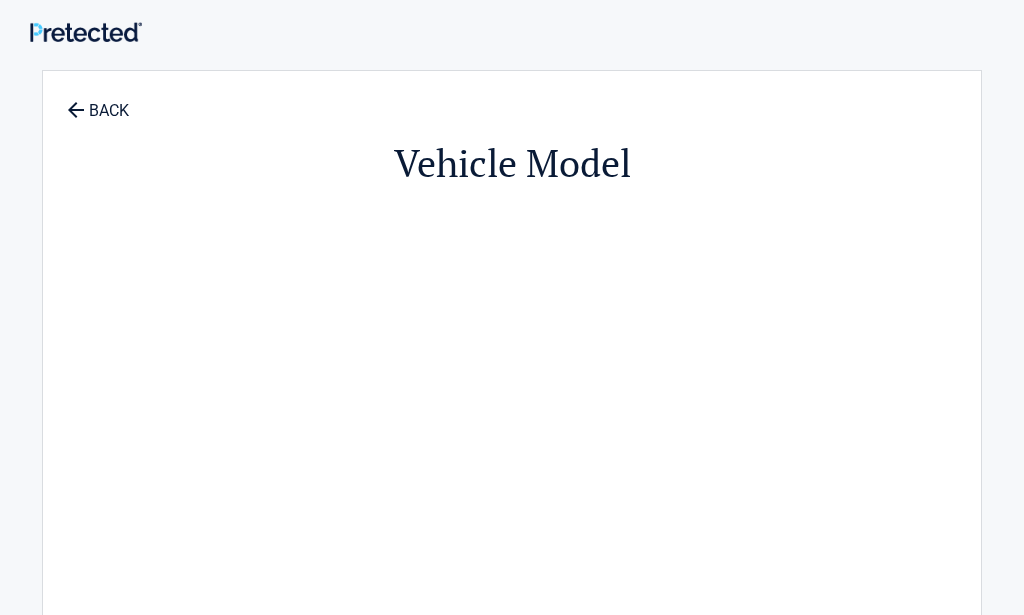 click on "BACK" at bounding box center (98, 101) 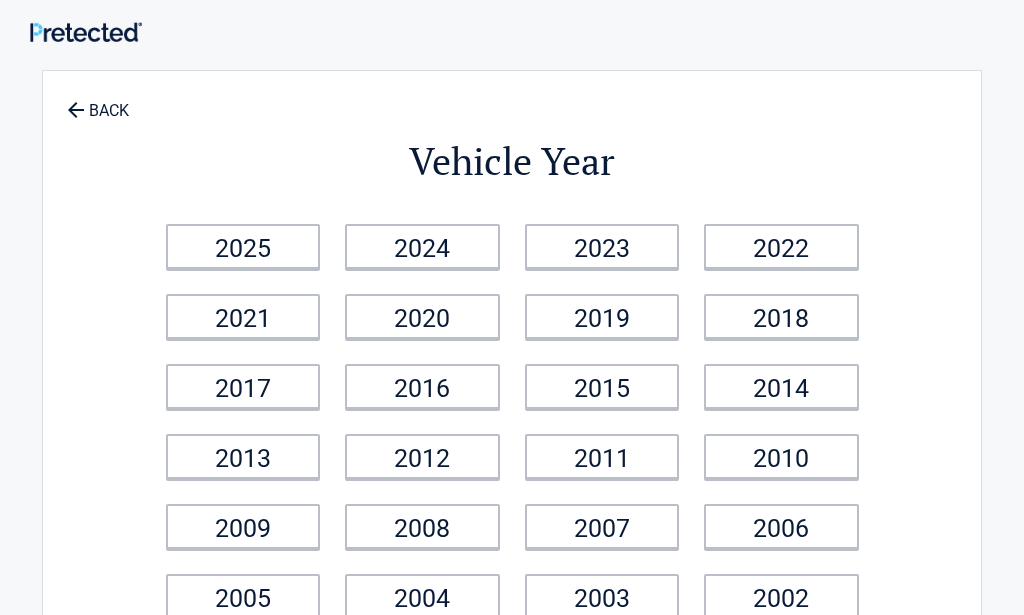click on "2012" at bounding box center (422, 456) 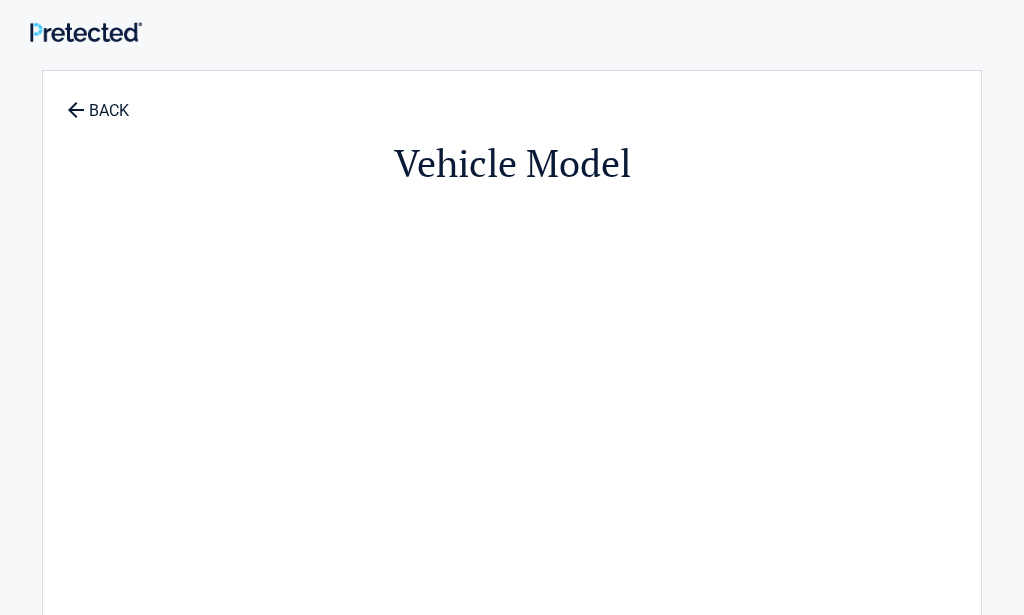 click on "Vehicle Model" at bounding box center [512, 163] 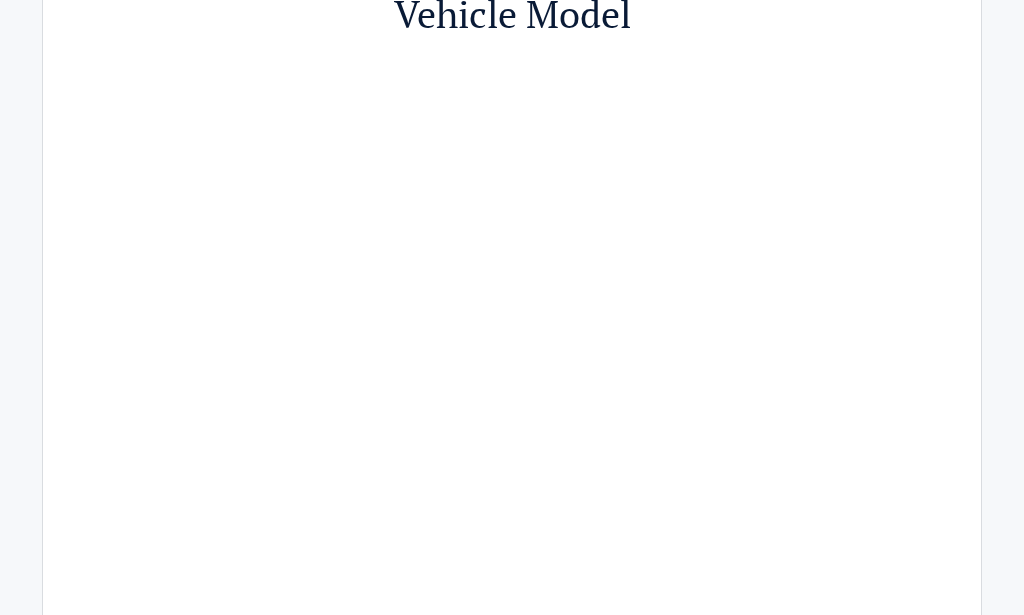 scroll, scrollTop: 127, scrollLeft: 0, axis: vertical 